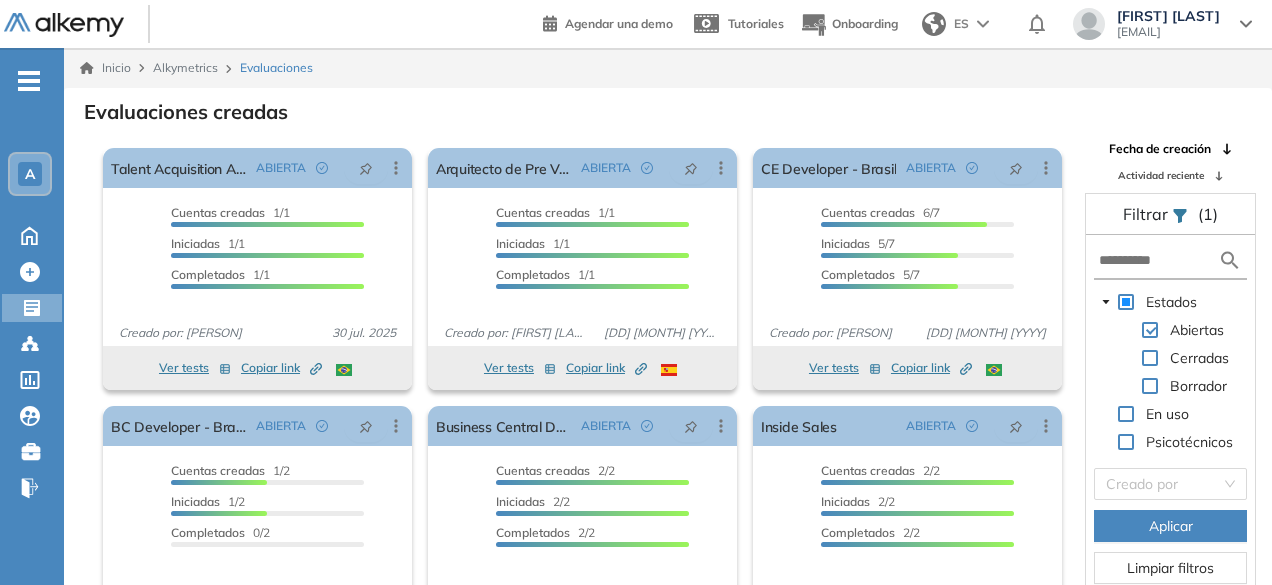 scroll, scrollTop: 48, scrollLeft: 0, axis: vertical 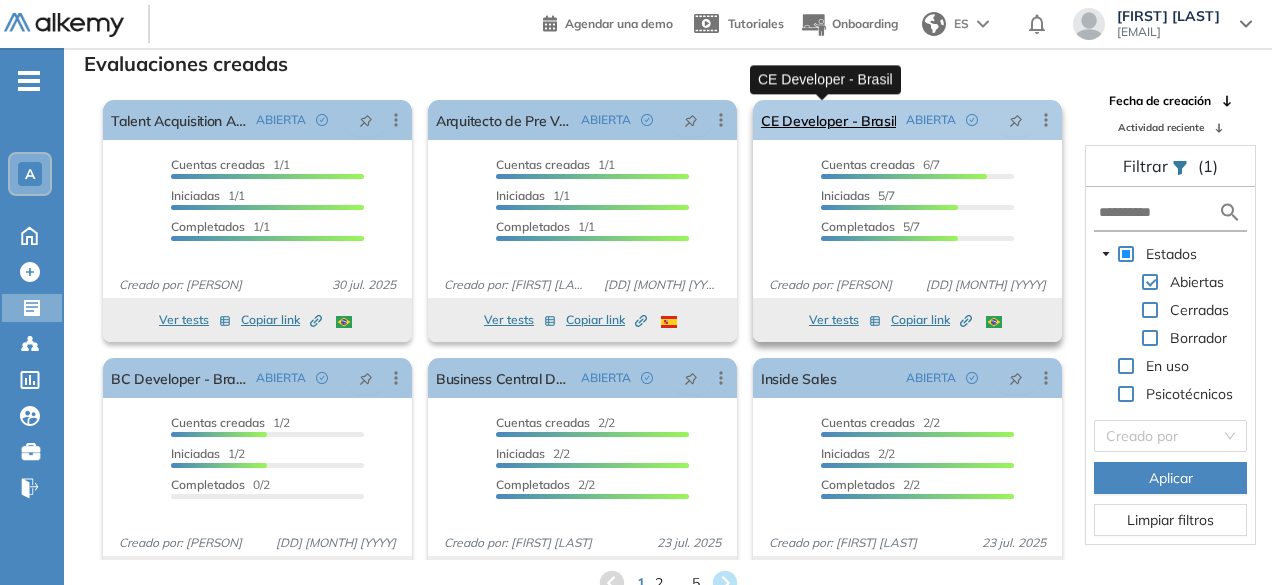 click on "CE Developer - Brasil" at bounding box center (828, 120) 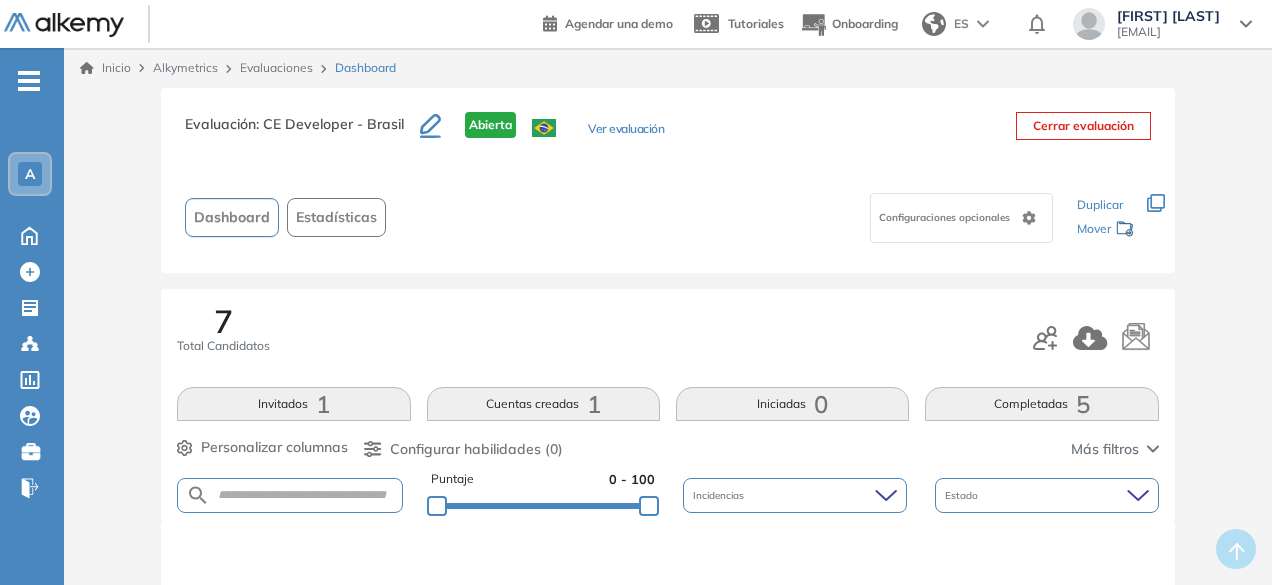 click on "Completadas 5" at bounding box center (1041, 404) 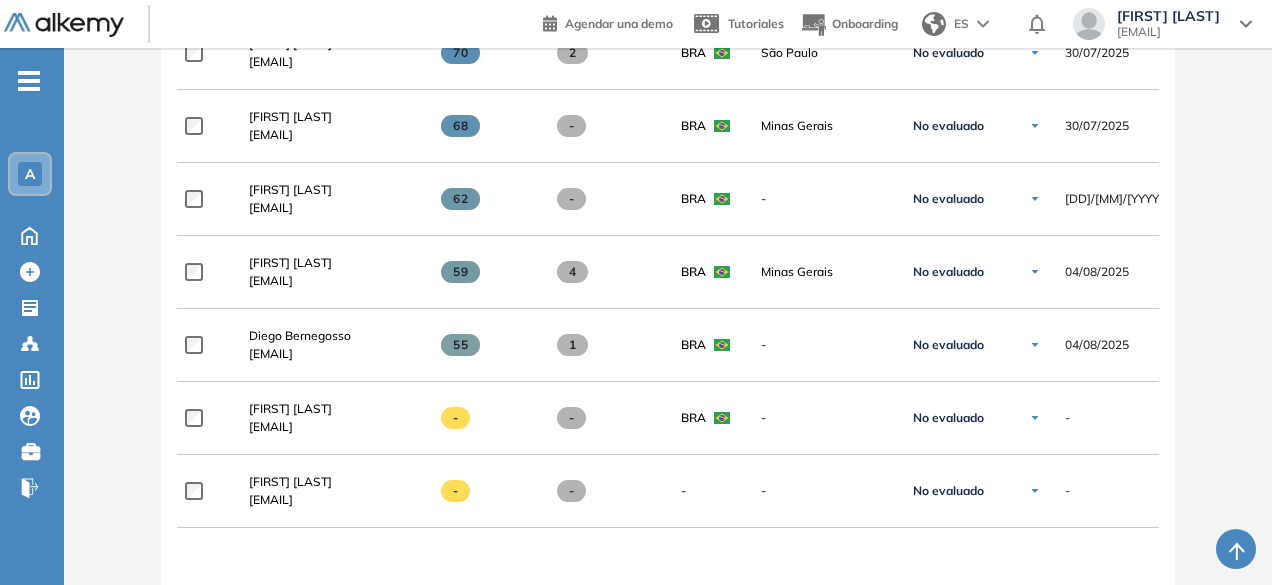 scroll, scrollTop: 648, scrollLeft: 0, axis: vertical 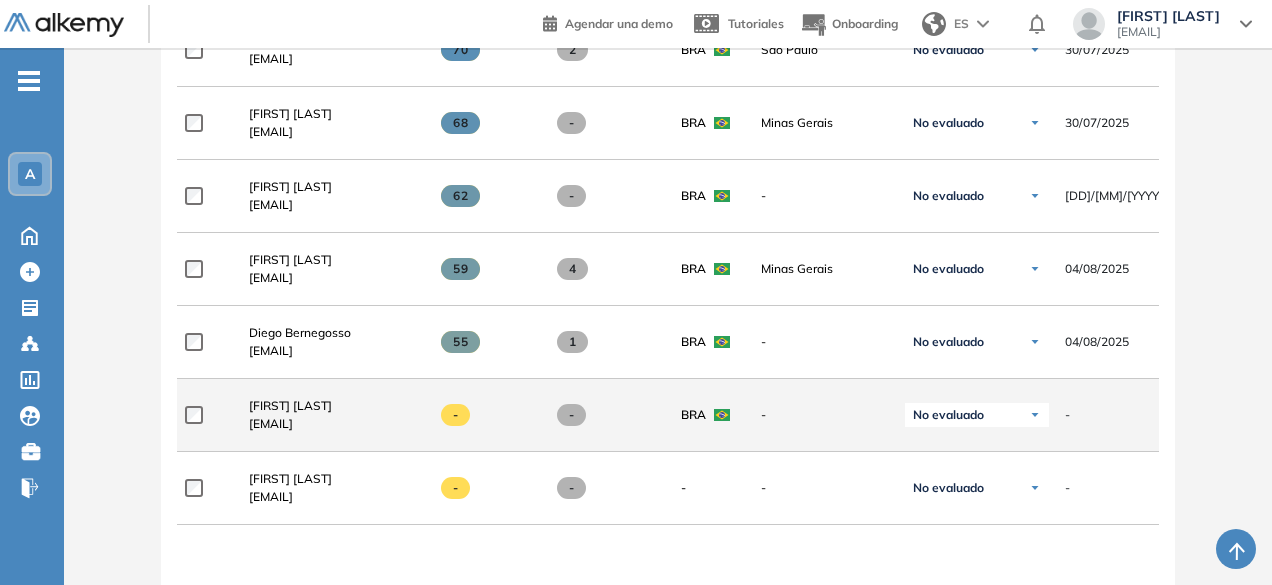 click on "-" 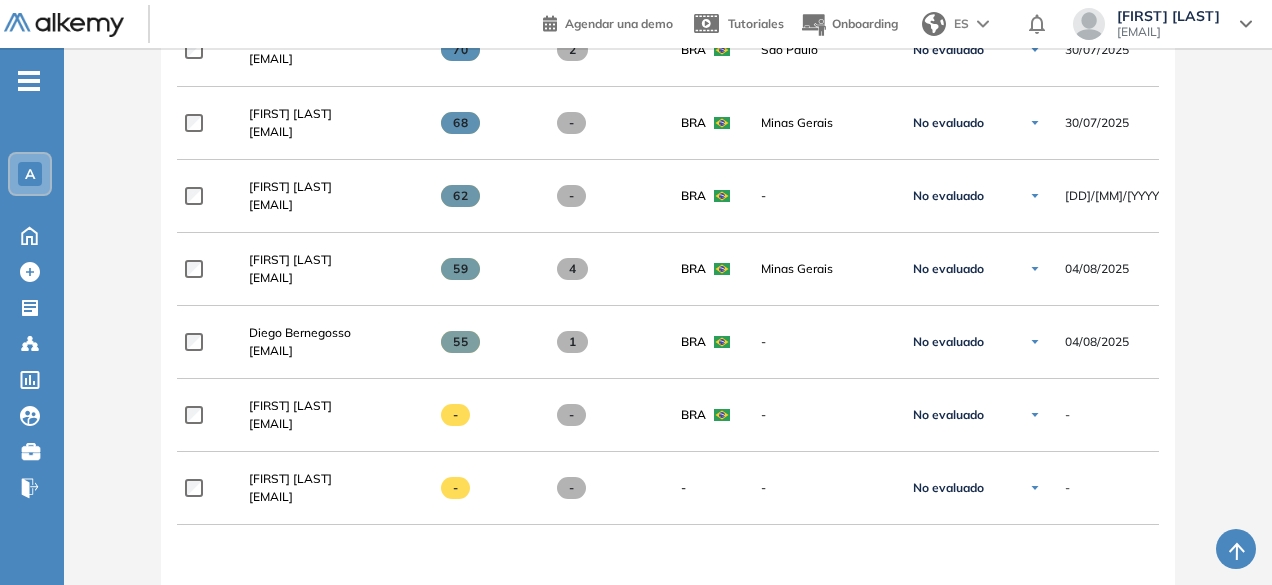 scroll, scrollTop: 0, scrollLeft: 0, axis: both 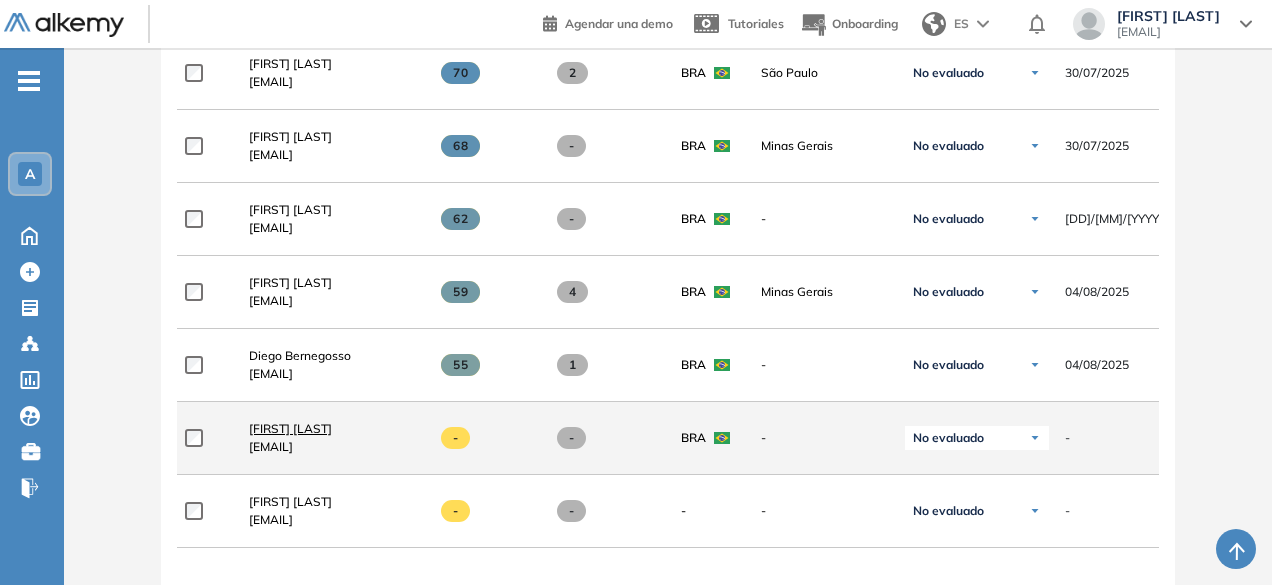 click on "[FIRST] [LAST]" at bounding box center [290, 428] 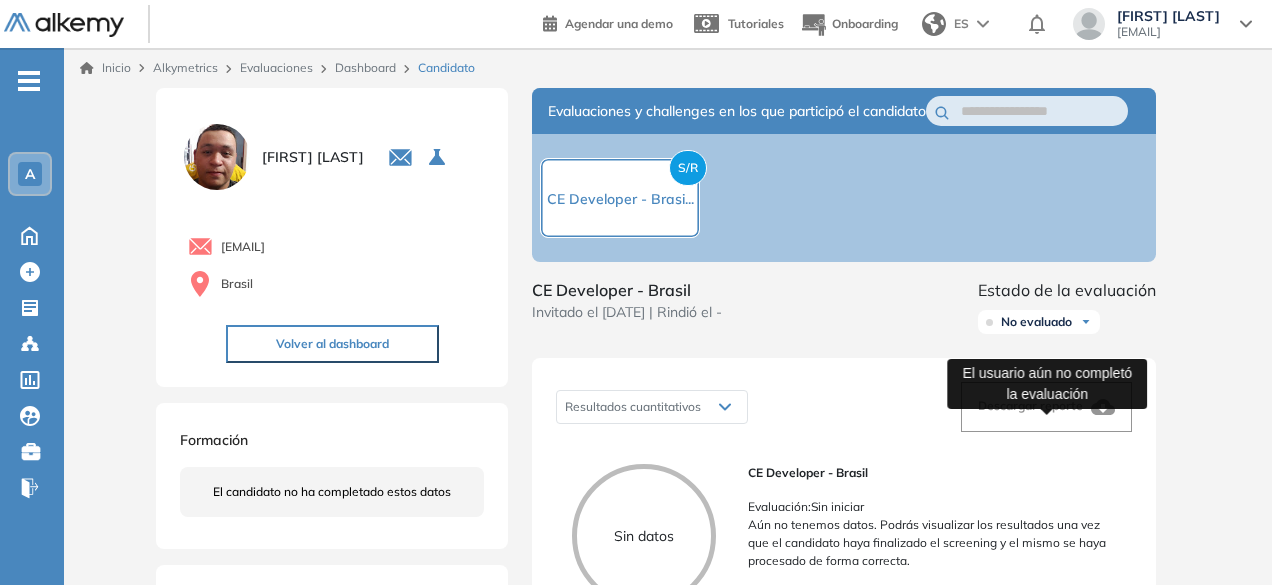 click on "Descargar reporte" at bounding box center (1030, 405) 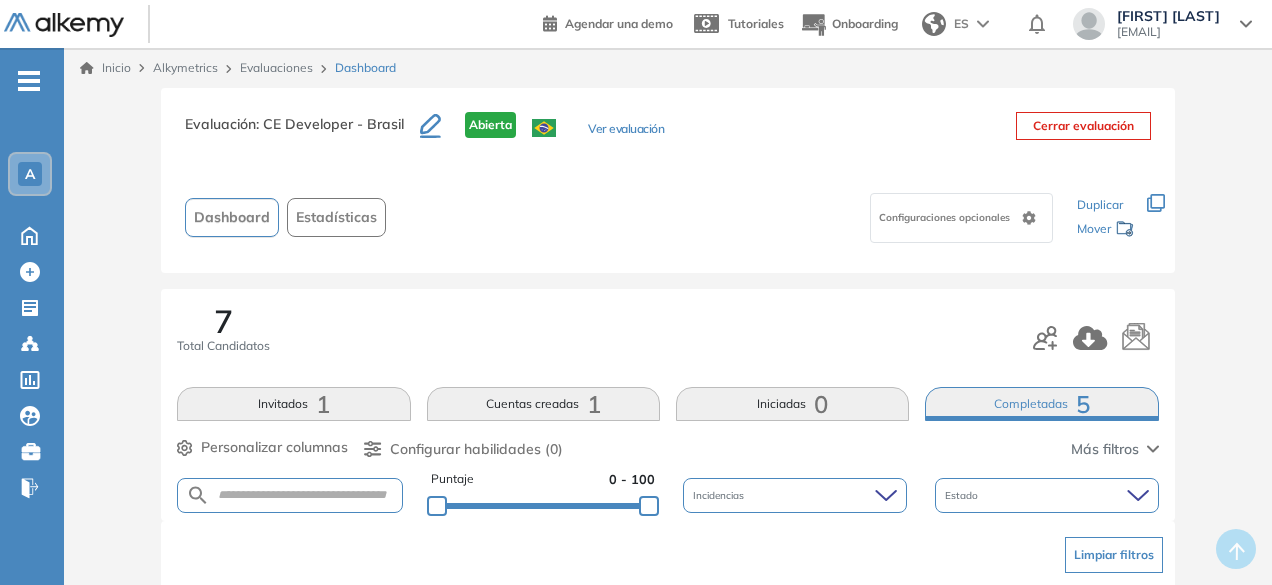 scroll, scrollTop: 512, scrollLeft: 0, axis: vertical 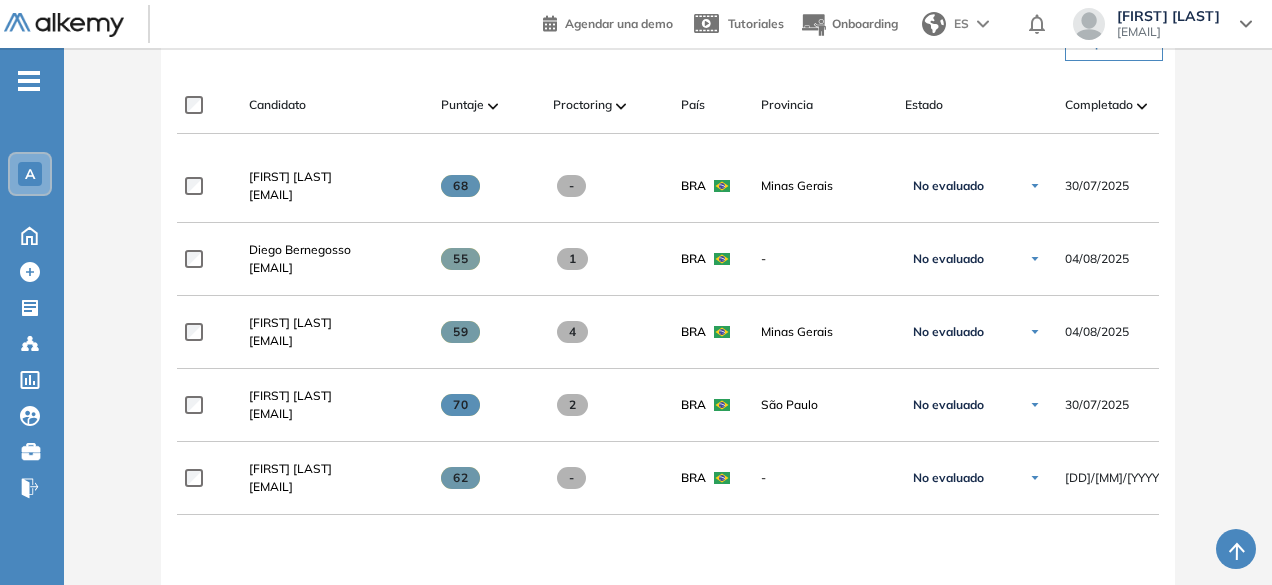 drag, startPoint x: 1267, startPoint y: 271, endPoint x: 1279, endPoint y: 236, distance: 37 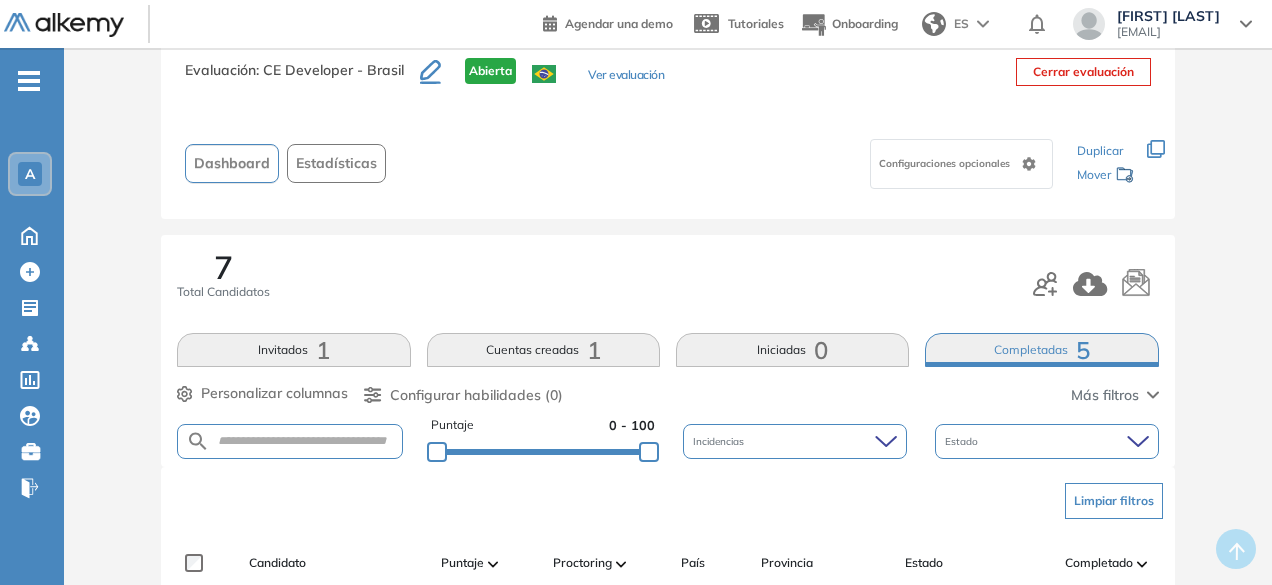scroll, scrollTop: 0, scrollLeft: 0, axis: both 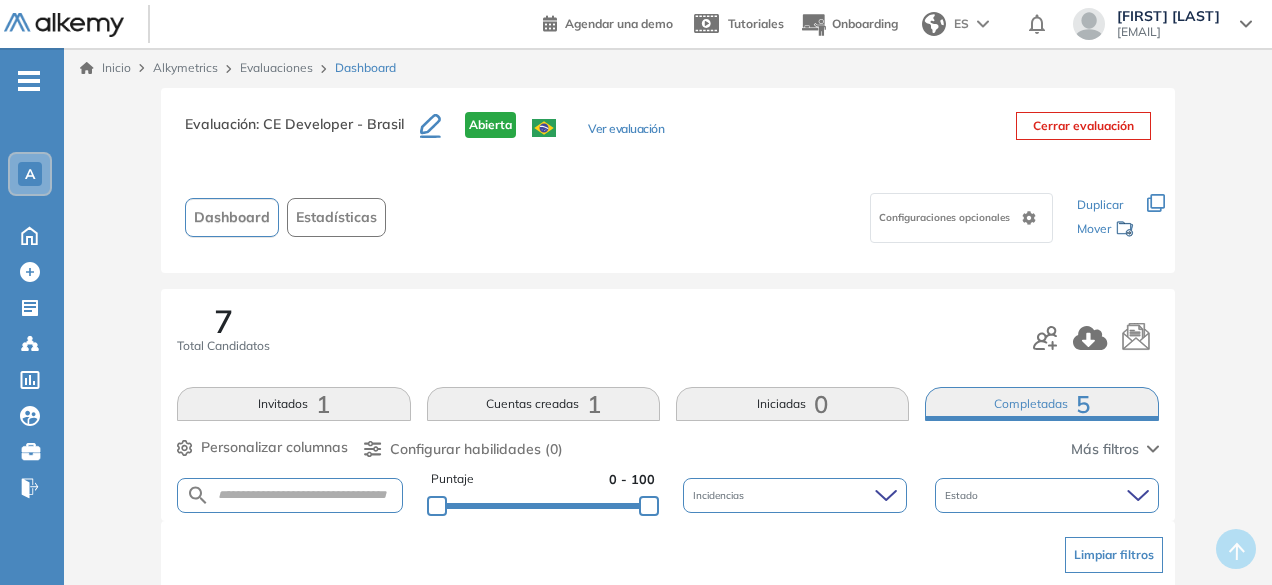 click on "Invitados 1" at bounding box center (293, 404) 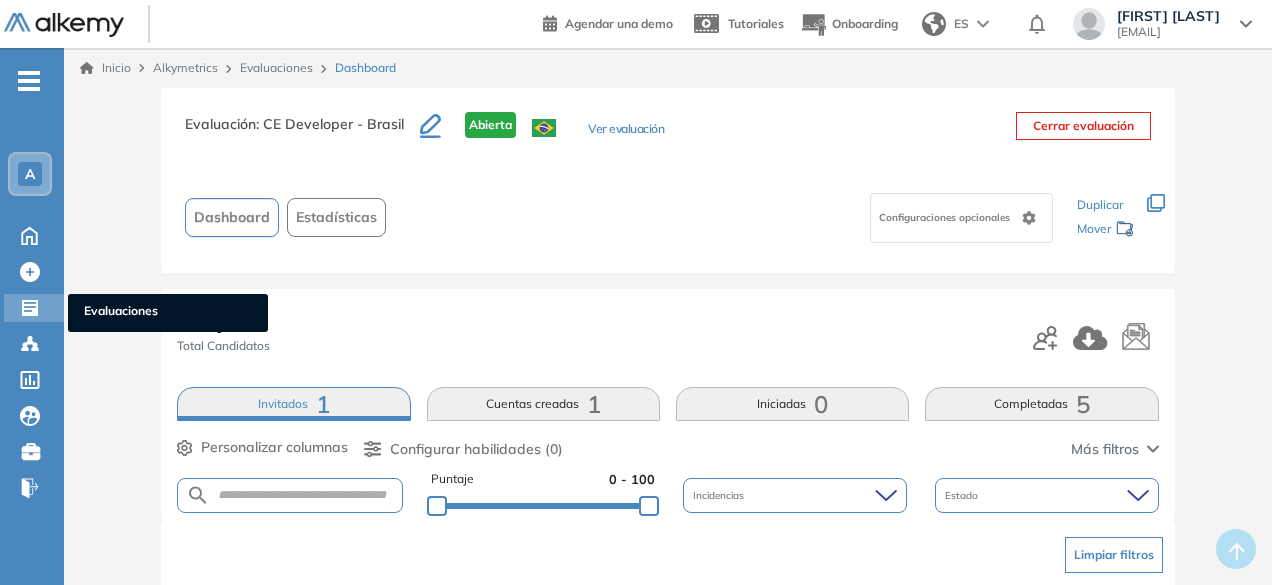 click on "Evaluaciones Evaluaciones" at bounding box center (34, 308) 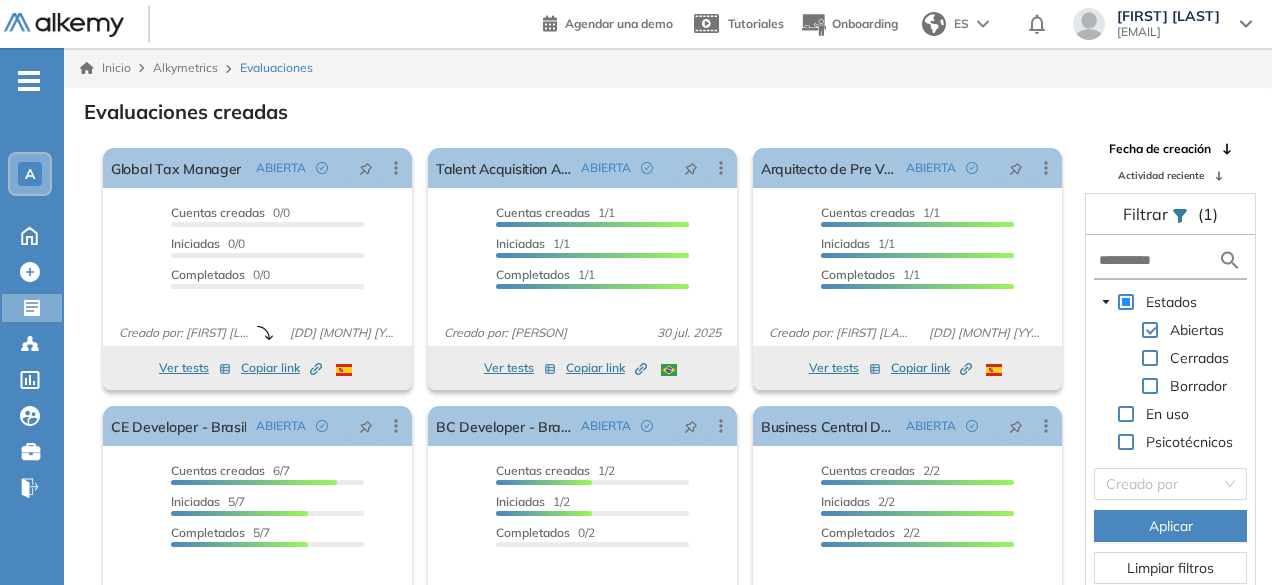 scroll, scrollTop: 48, scrollLeft: 0, axis: vertical 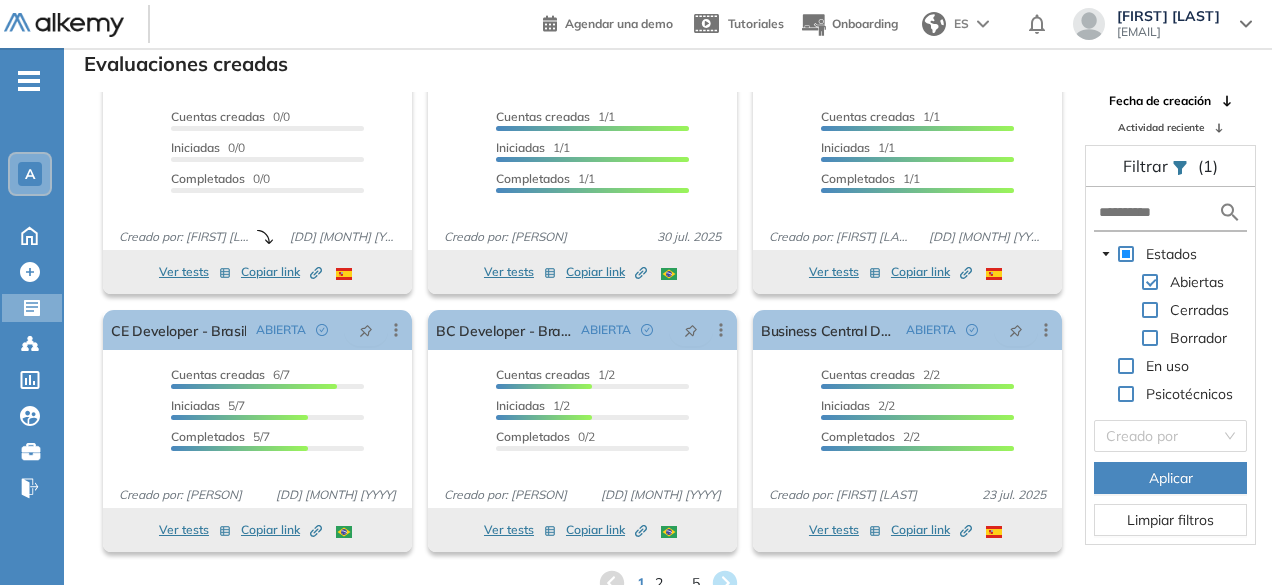 click on "1 2 ... 5" at bounding box center (668, 583) 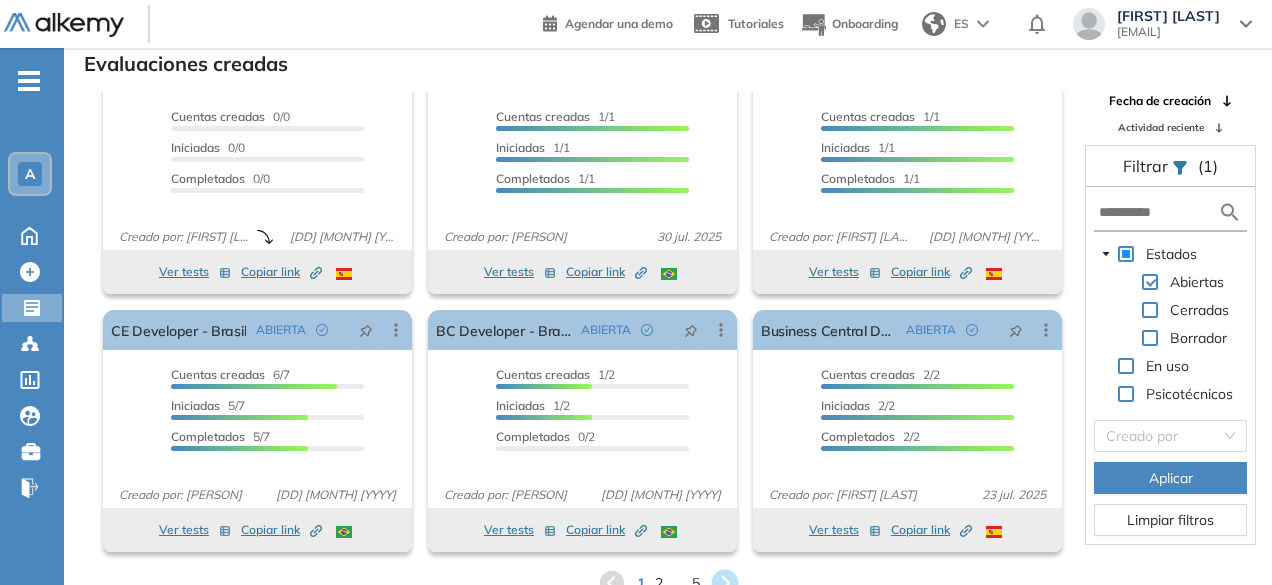 click 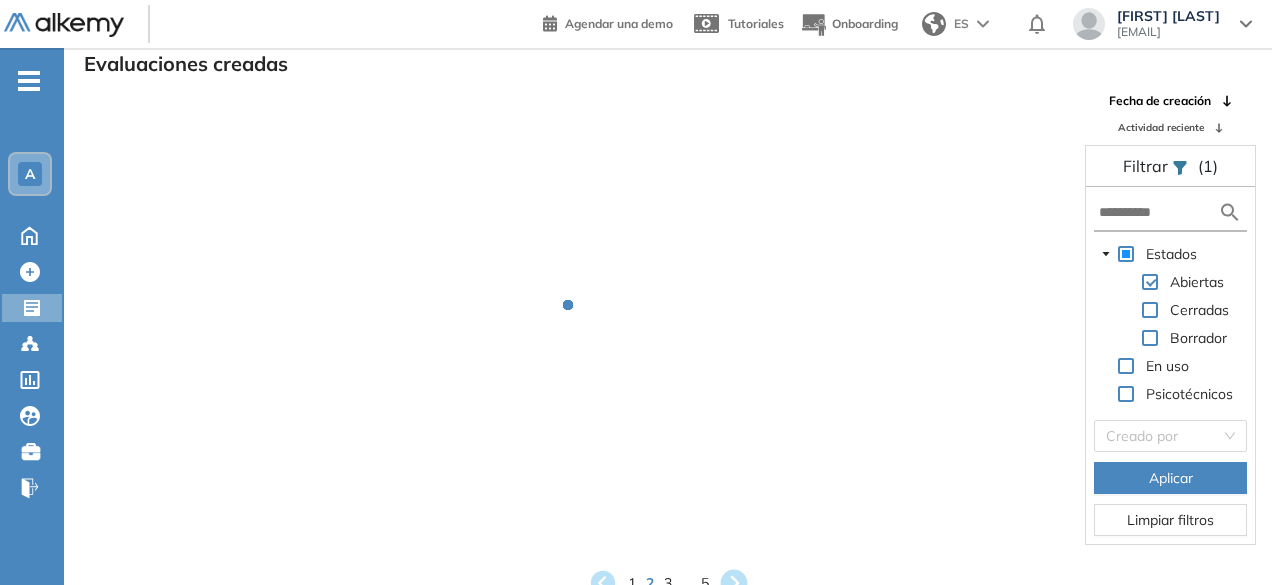 scroll, scrollTop: 12, scrollLeft: 0, axis: vertical 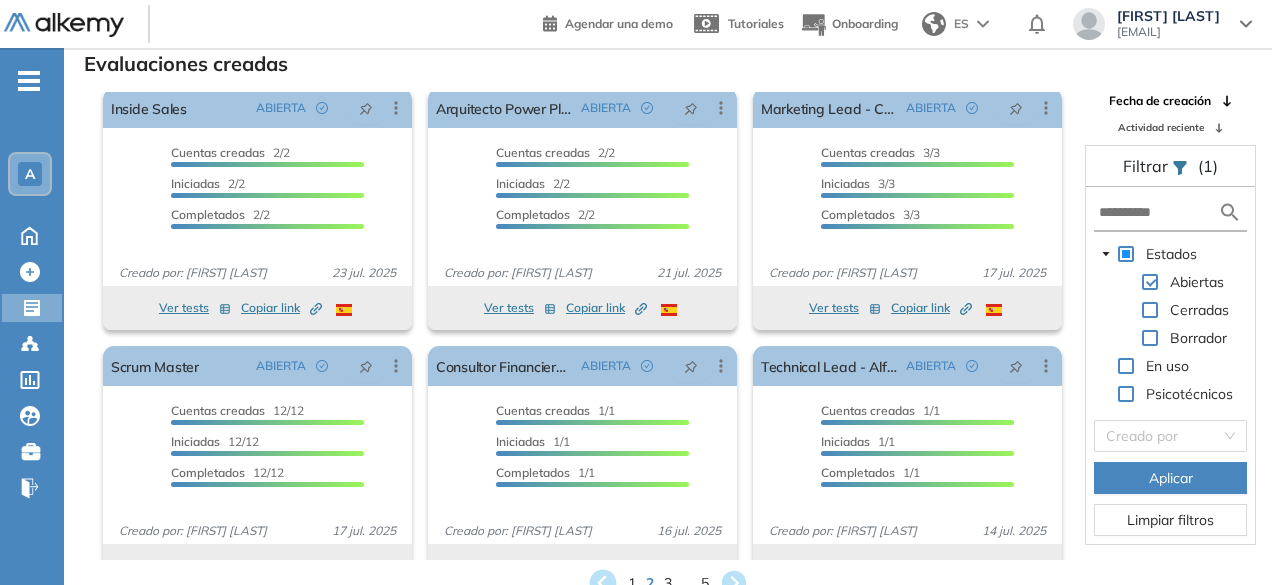 click 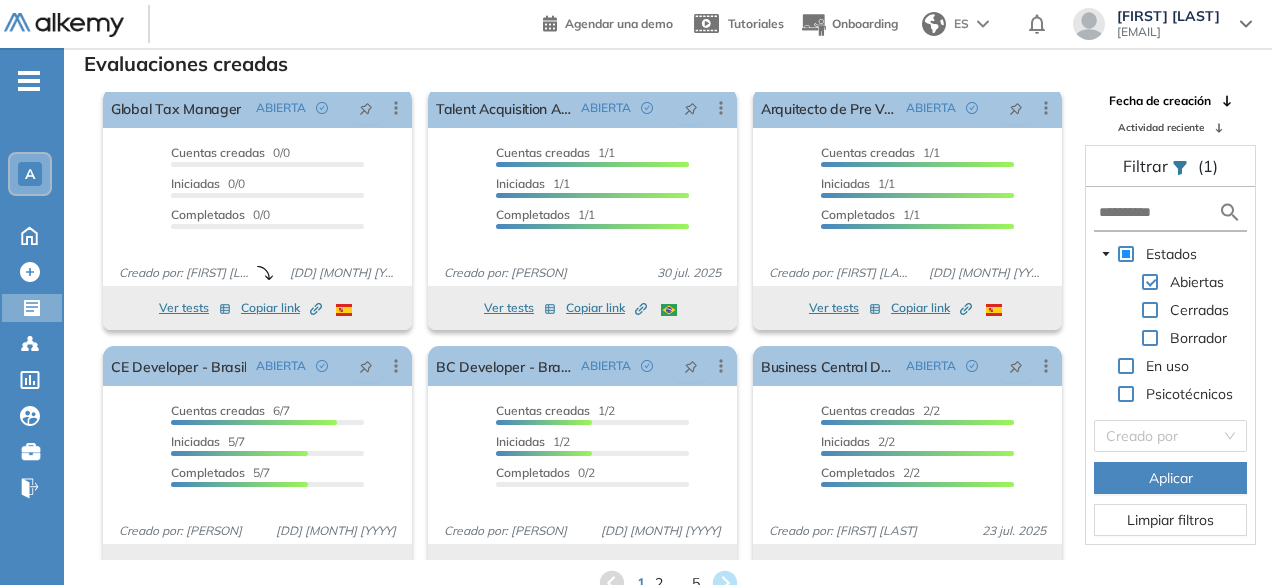 click 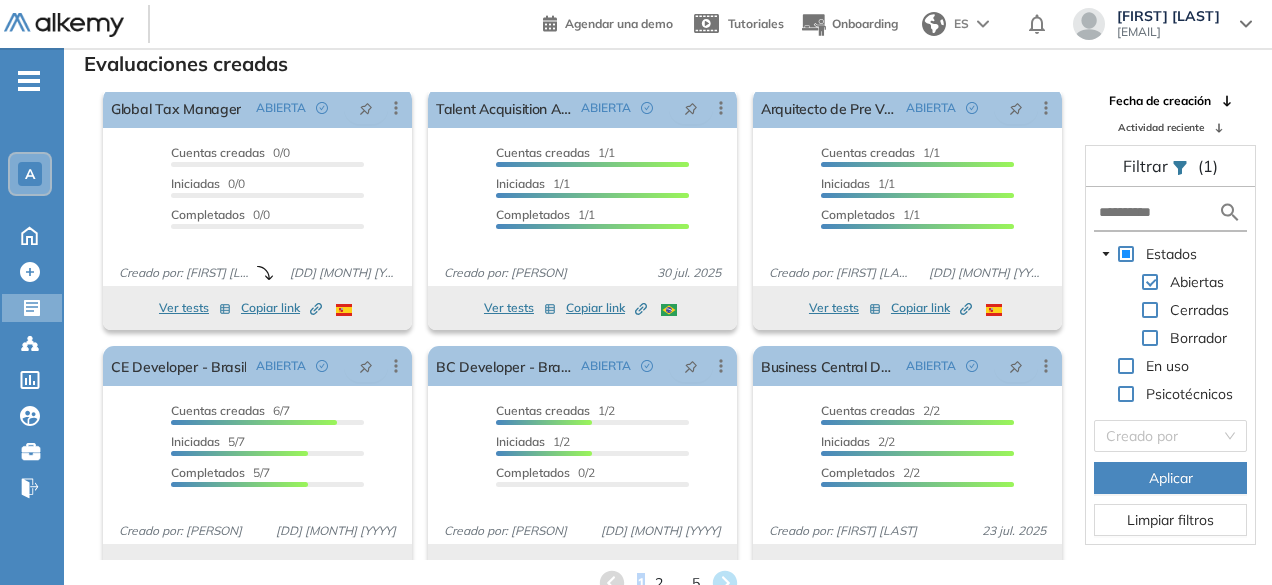 click 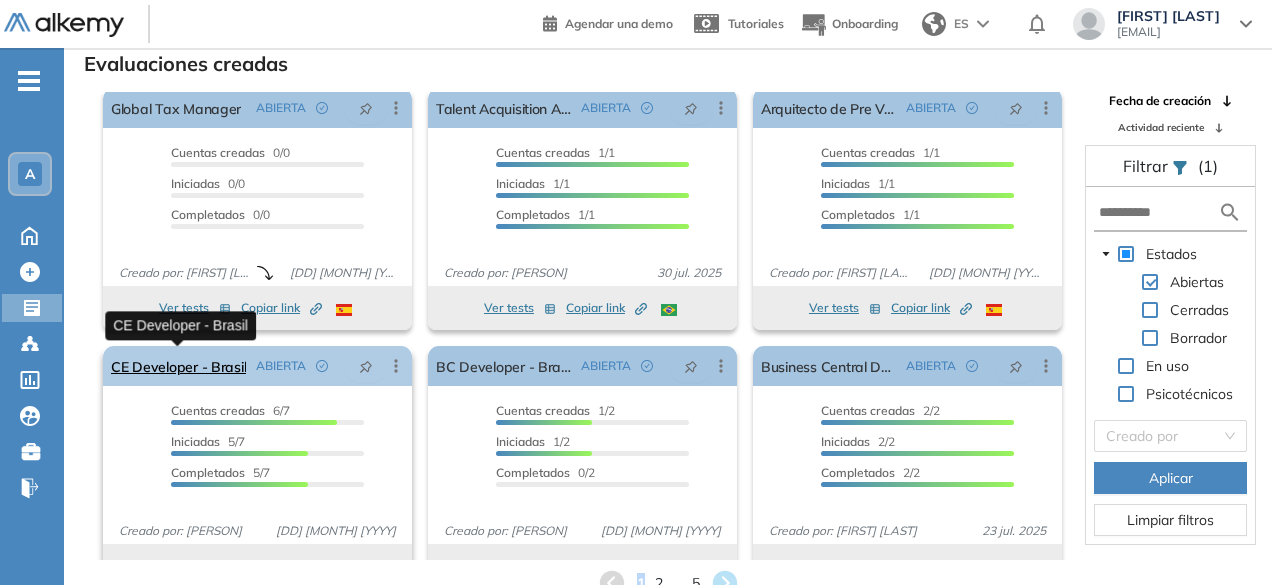 click on "CE Developer - Brasil" at bounding box center (178, 366) 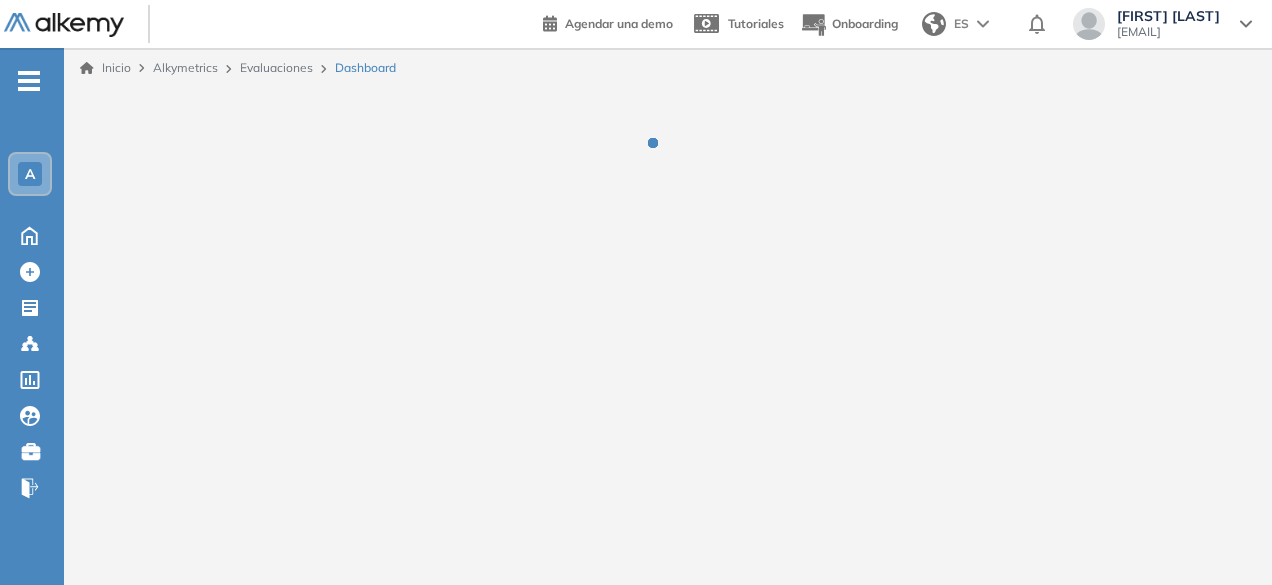 scroll, scrollTop: 0, scrollLeft: 0, axis: both 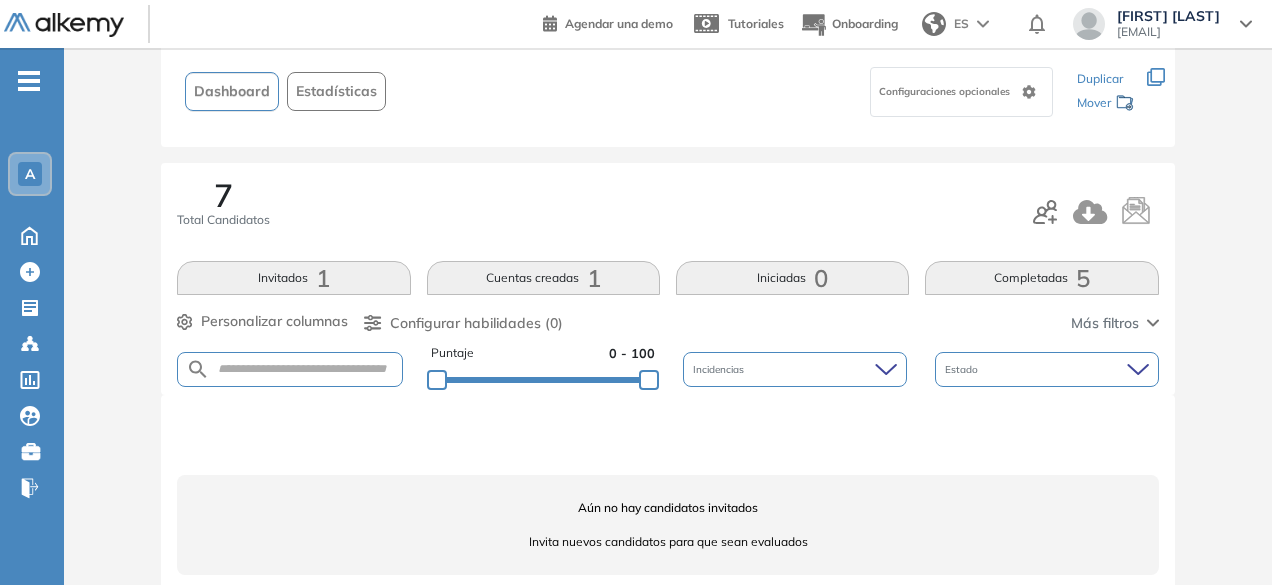click on "Completadas 5" at bounding box center [1041, 278] 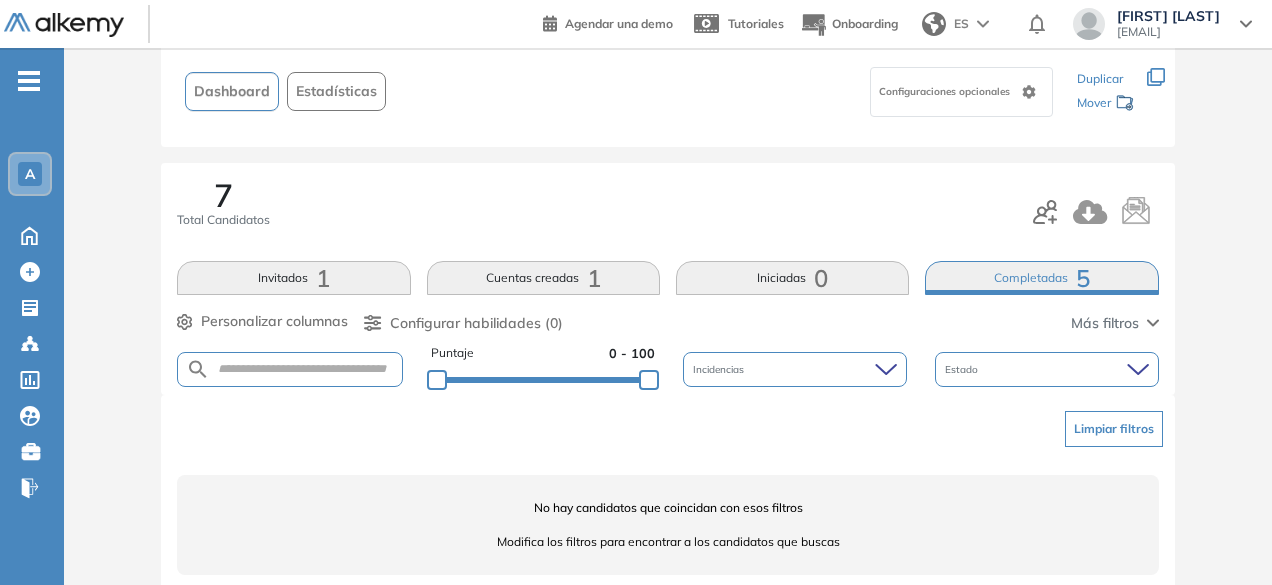 scroll, scrollTop: 154, scrollLeft: 0, axis: vertical 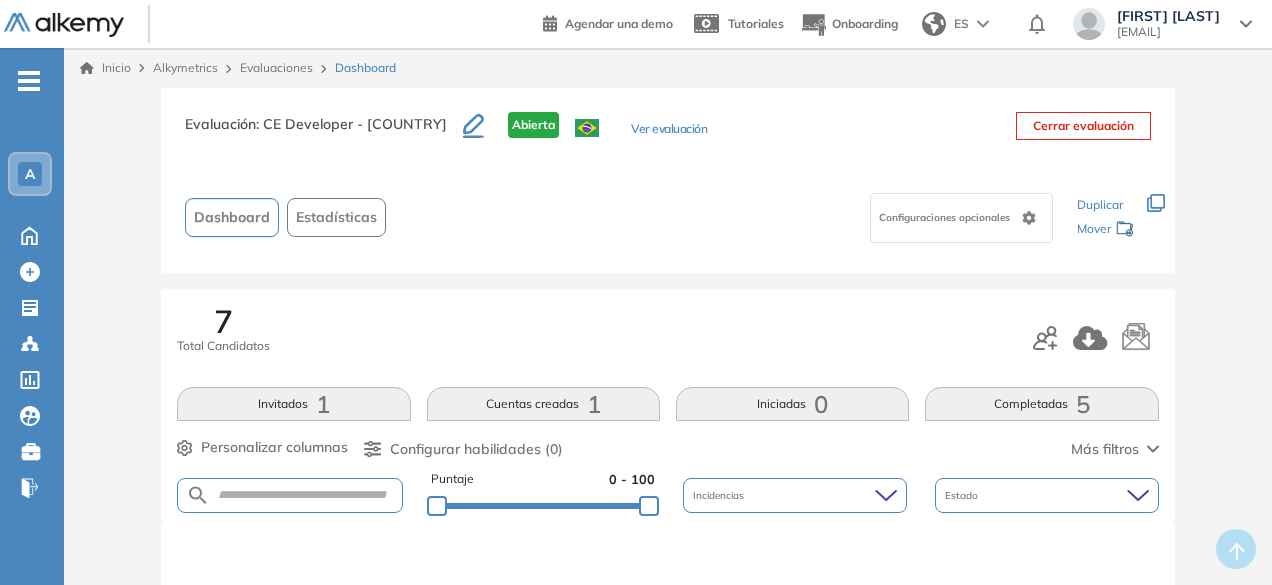 click on "Completadas 5" at bounding box center [1041, 404] 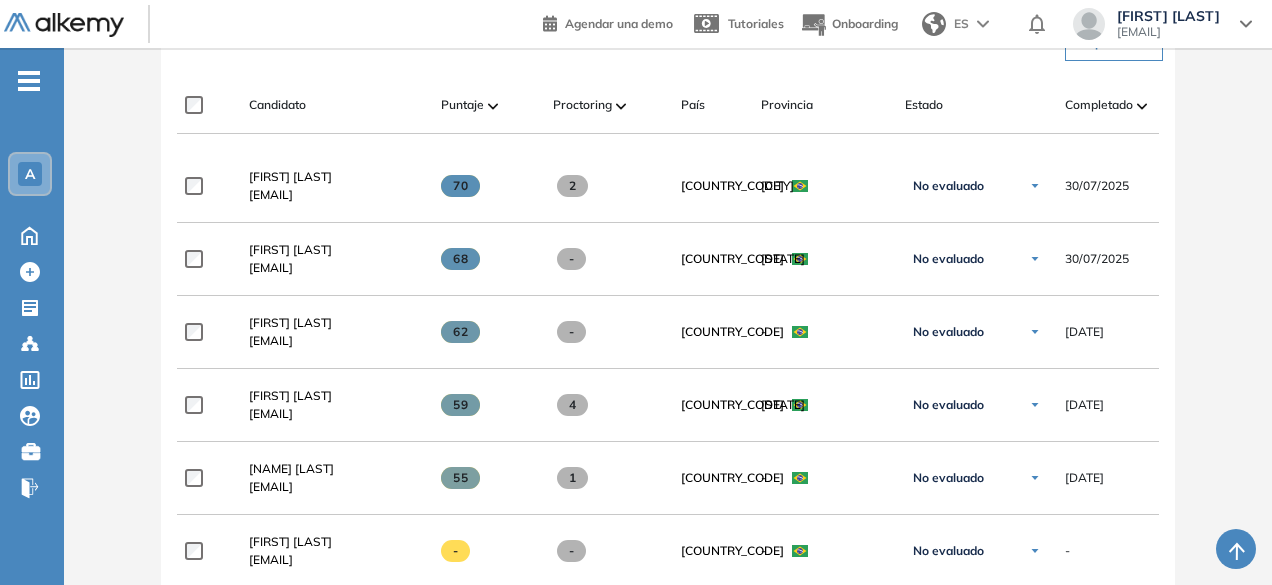scroll, scrollTop: 992, scrollLeft: 0, axis: vertical 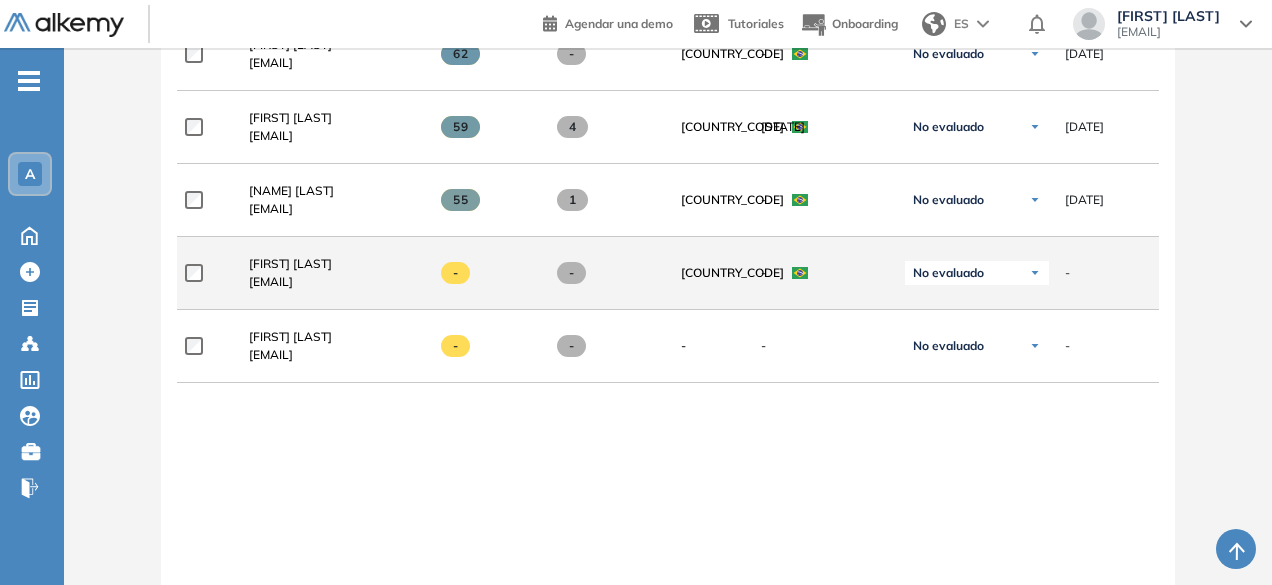 click on "-" at bounding box center (1067, 273) 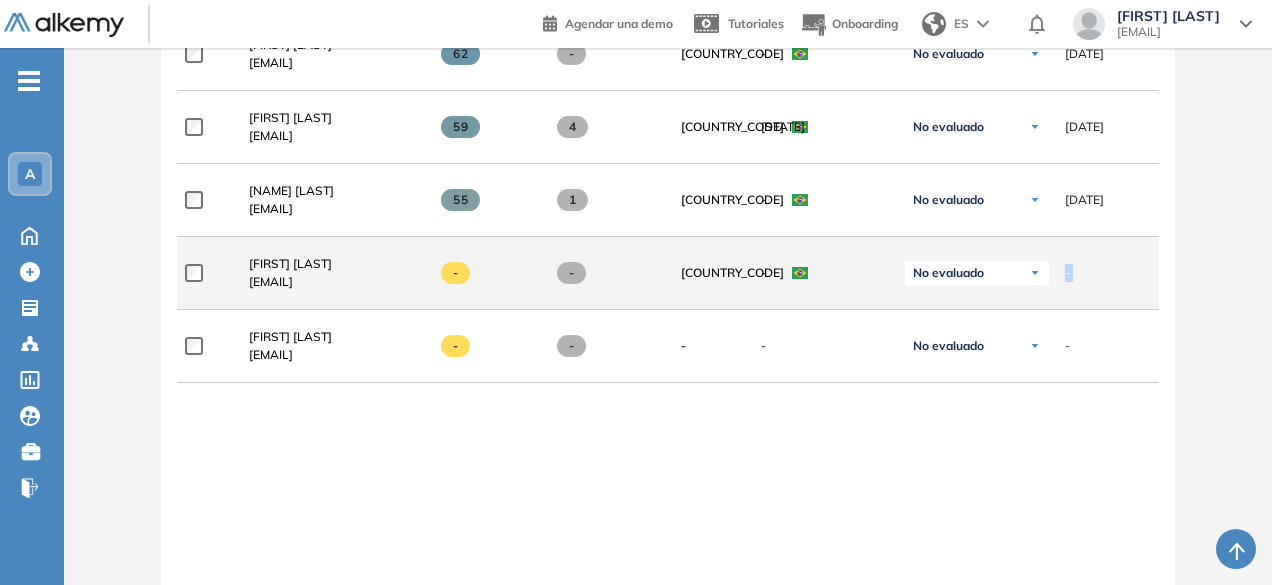 click on "-" at bounding box center (1067, 273) 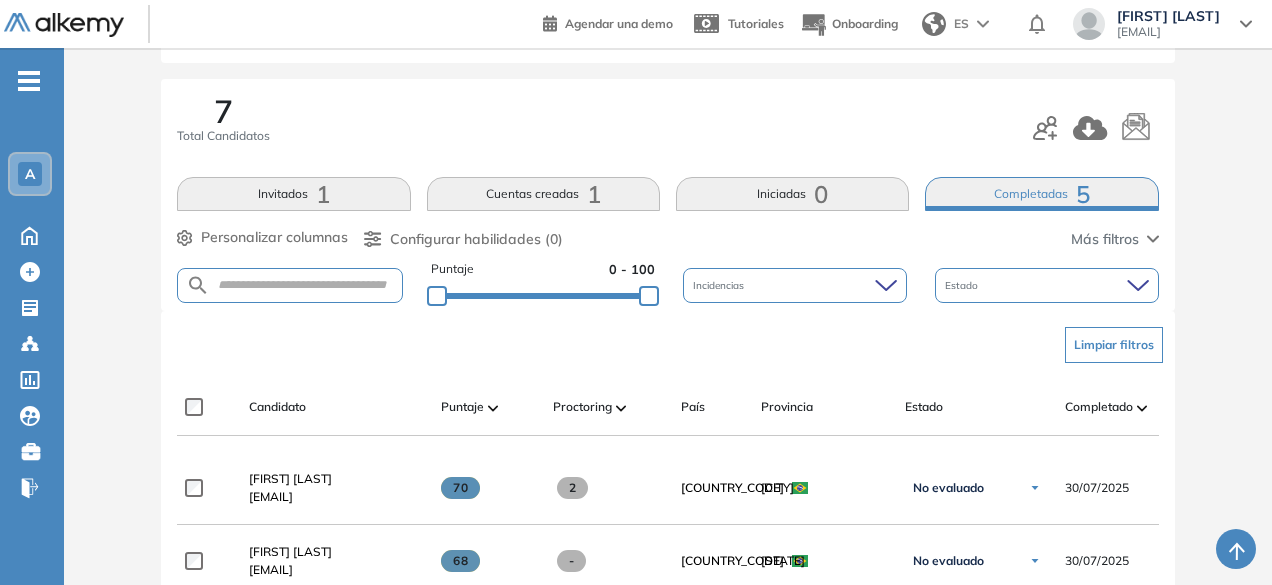 scroll, scrollTop: 202, scrollLeft: 0, axis: vertical 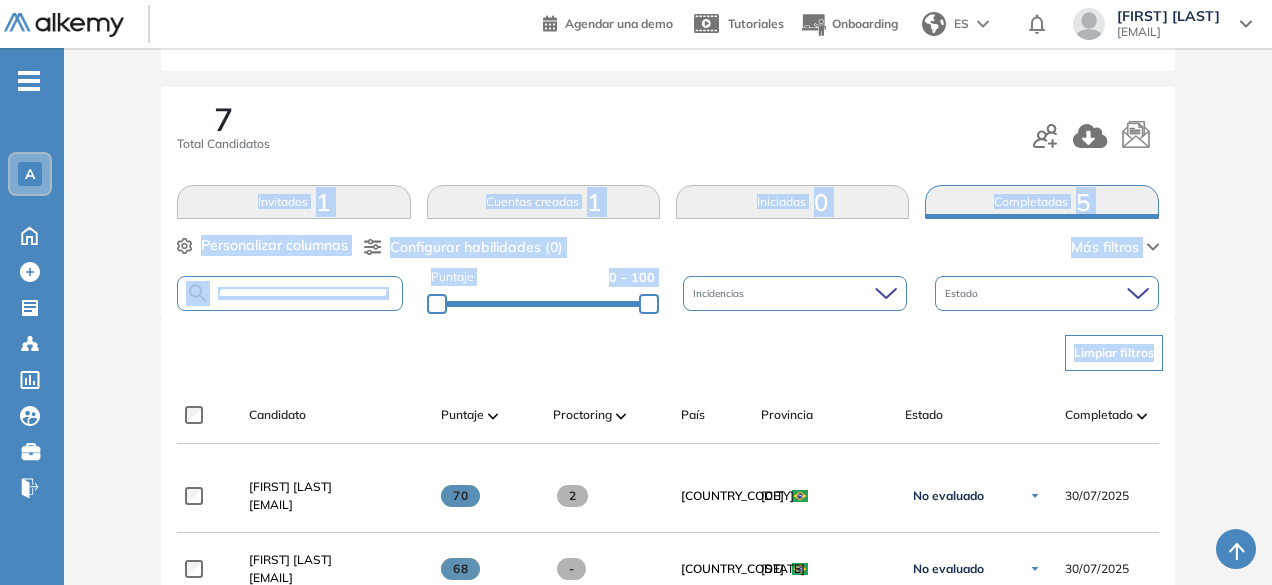 drag, startPoint x: 1248, startPoint y: 164, endPoint x: 1279, endPoint y: 346, distance: 184.62123 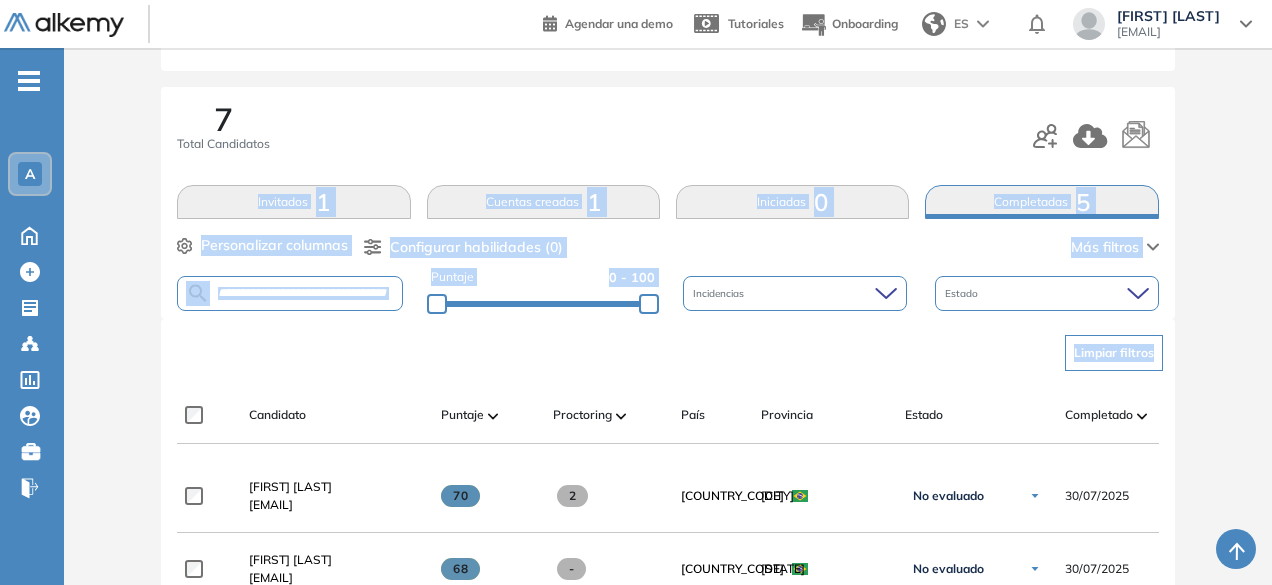 click on "Cuentas creadas 1" at bounding box center (543, 202) 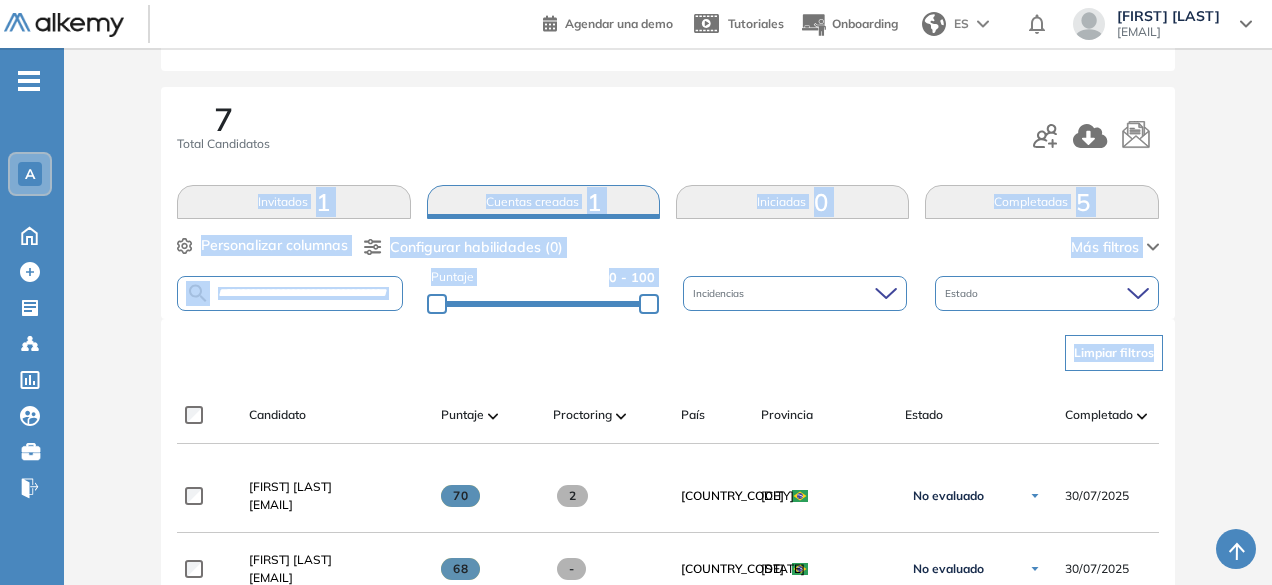 click on "Cuentas creadas 1" at bounding box center (543, 202) 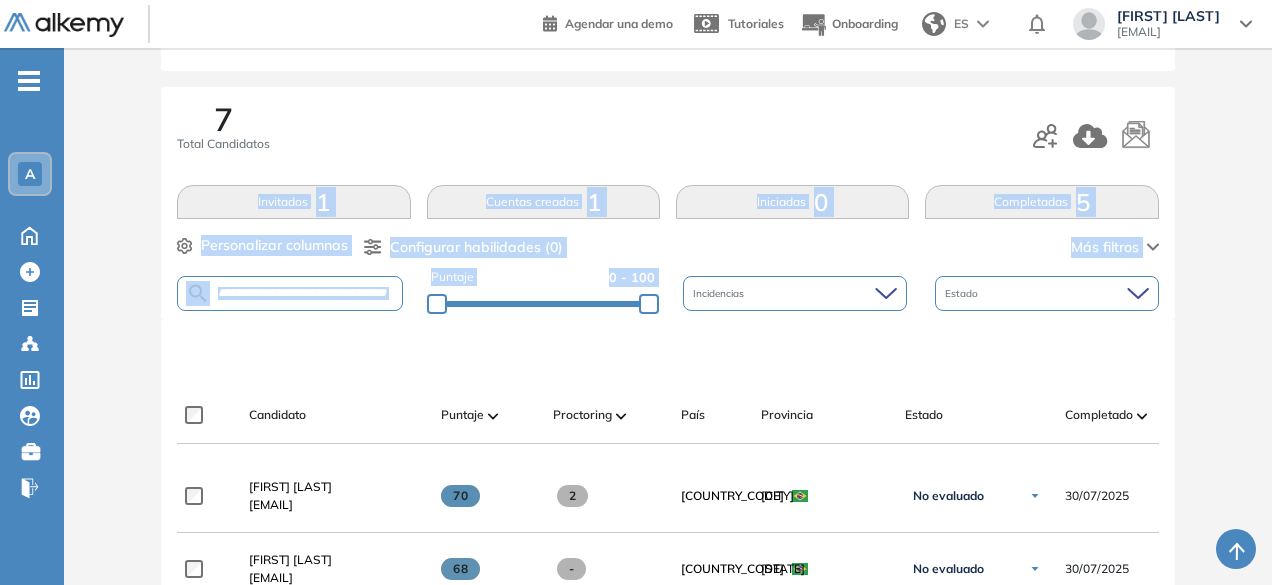 click on "Cuentas creadas 1" at bounding box center [543, 202] 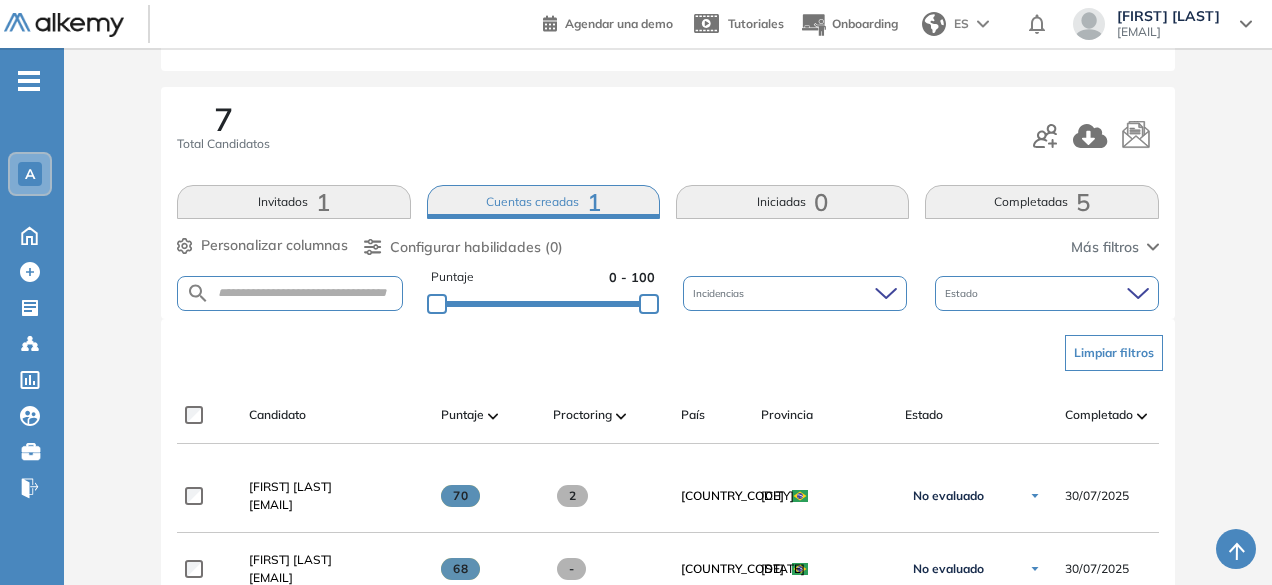 click on "7 Total Candidatos Invitados 1 Cuentas creadas 1 Iniciadas 0 Completadas 5   Personalizar columnas Personalizar columnas Candidato Fijar columna Puntaje Fijar columna Proctoring Fijar columna País Fijar columna Provincia Fijar columna Estado Fijar columna Completado Fijar columna Evaluación Fijar columna Fecha límite Fijar columna Atención al detalle Gestión del Tiempo Personalidad - MBTI Resolución de problemas - Básico Cancelar Aplicar Configurar habilidades (0) Más filtros Puntaje 0 - 100 Incidencias Estado" at bounding box center [667, 203] 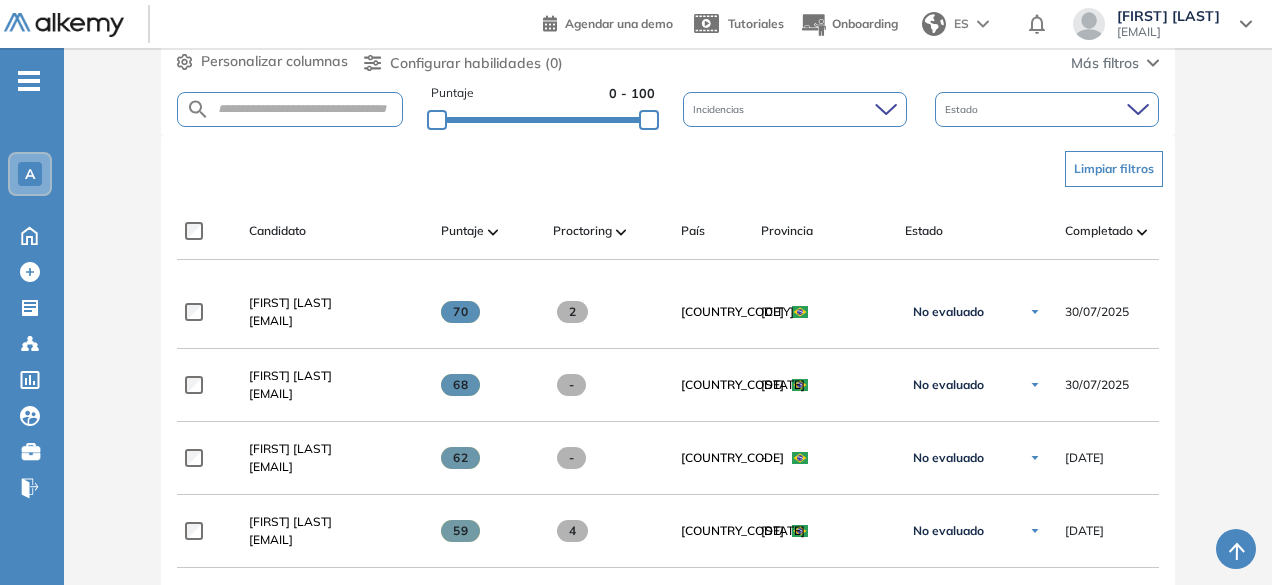 scroll, scrollTop: 202, scrollLeft: 0, axis: vertical 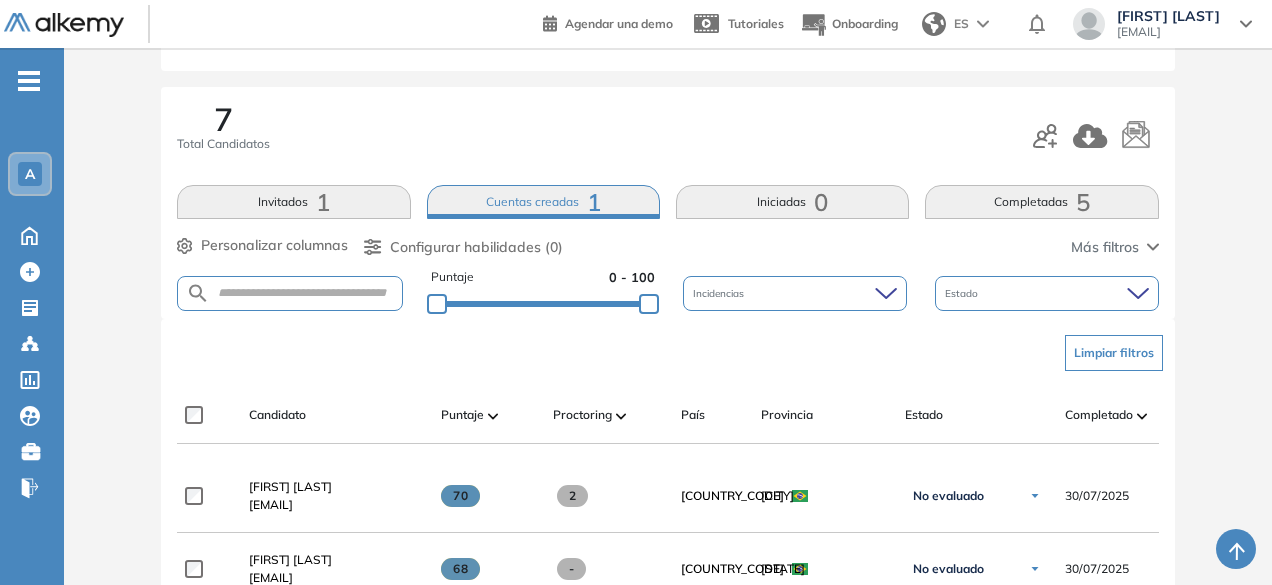 click on "Iniciadas 0" at bounding box center (792, 202) 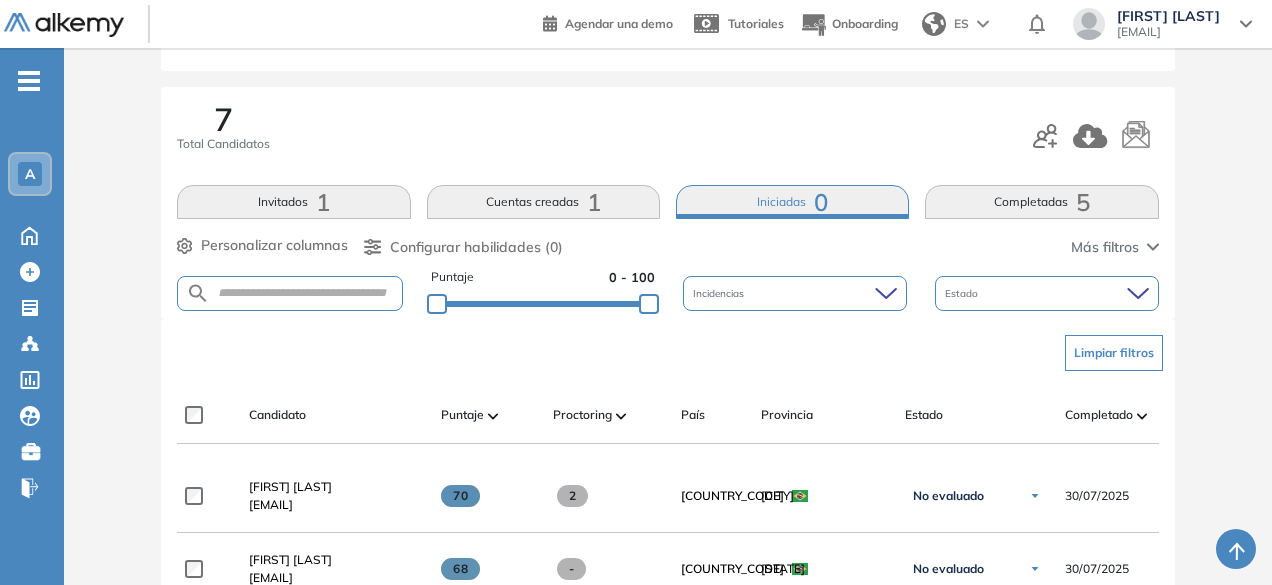 click on "Invitados 1" at bounding box center (293, 202) 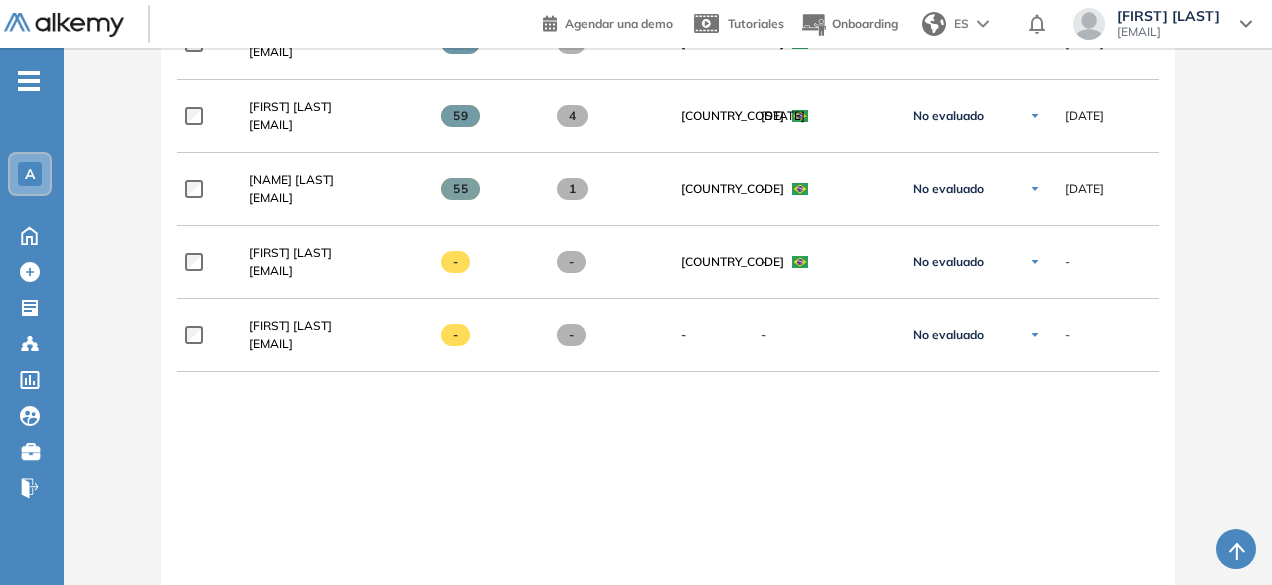 scroll, scrollTop: 734, scrollLeft: 0, axis: vertical 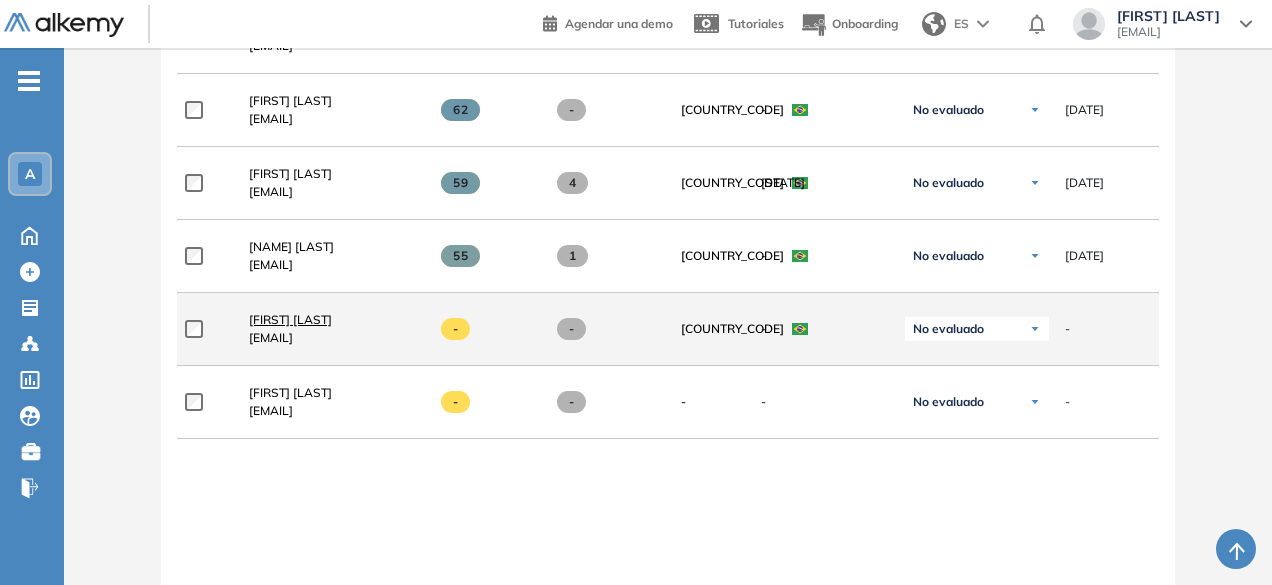 click on "[FIRST] [LAST]" at bounding box center (290, 319) 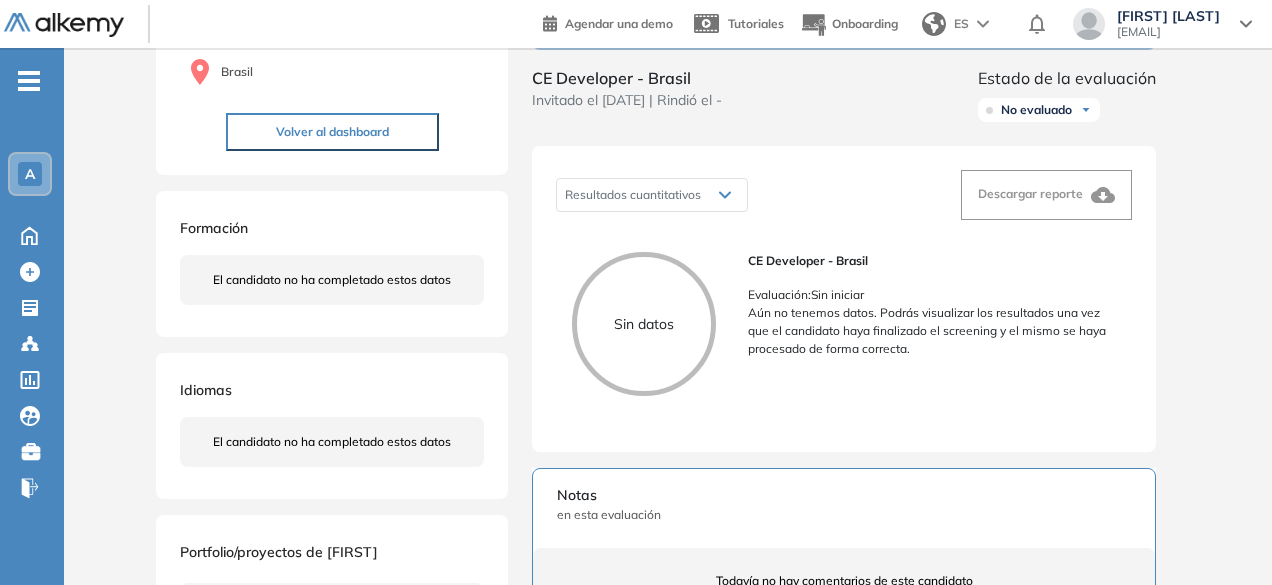 scroll, scrollTop: 0, scrollLeft: 0, axis: both 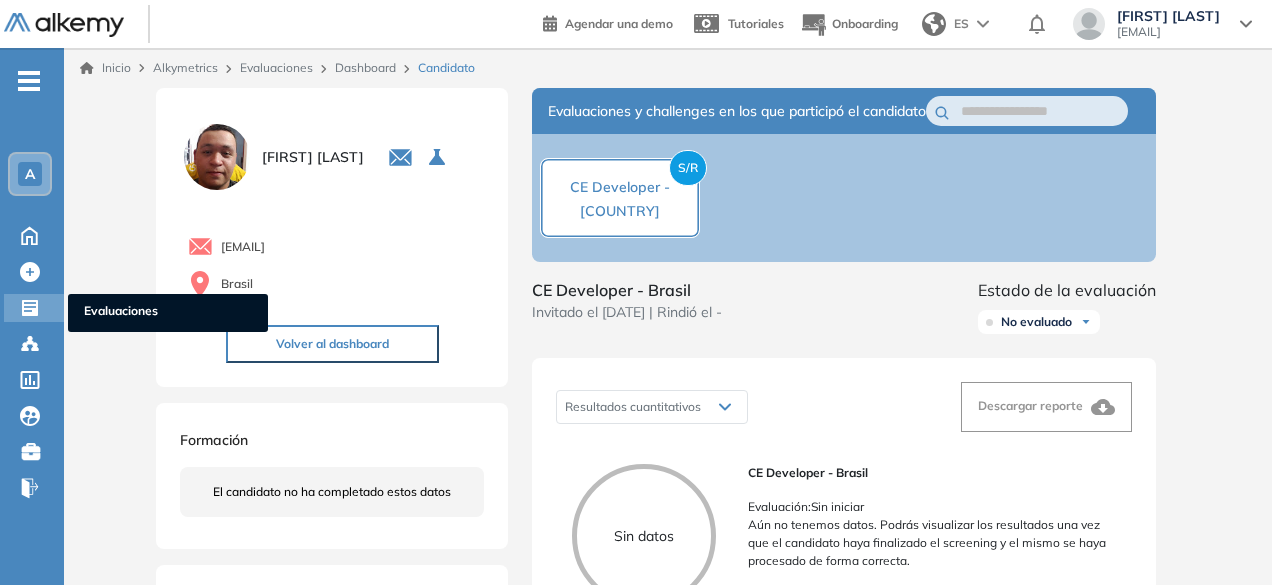 click 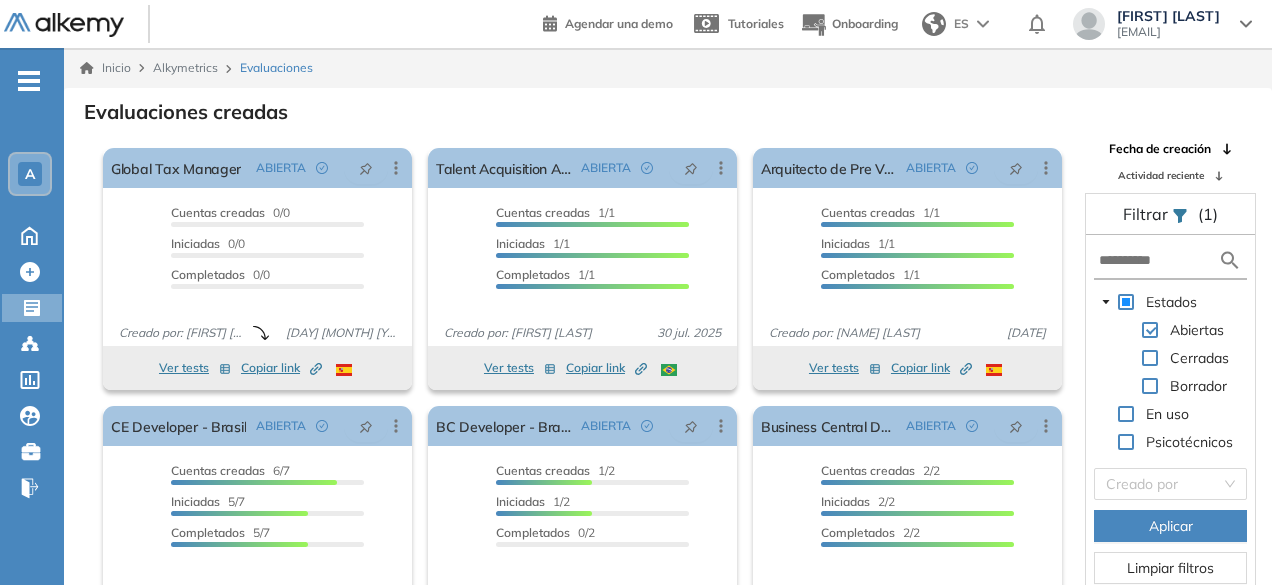 scroll, scrollTop: 48, scrollLeft: 0, axis: vertical 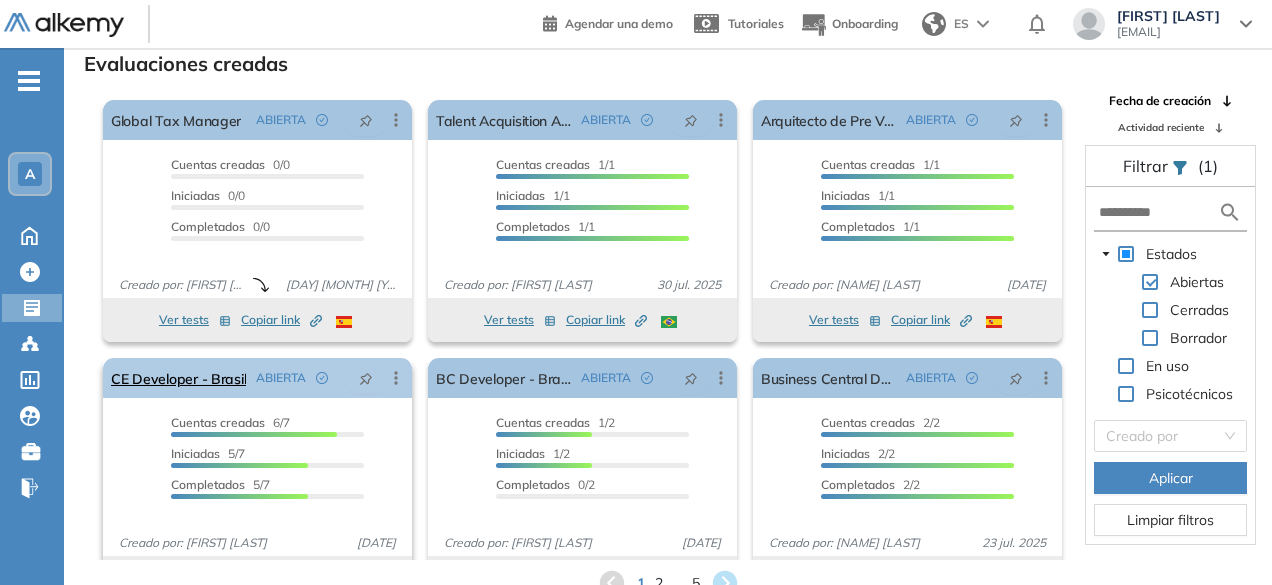 click 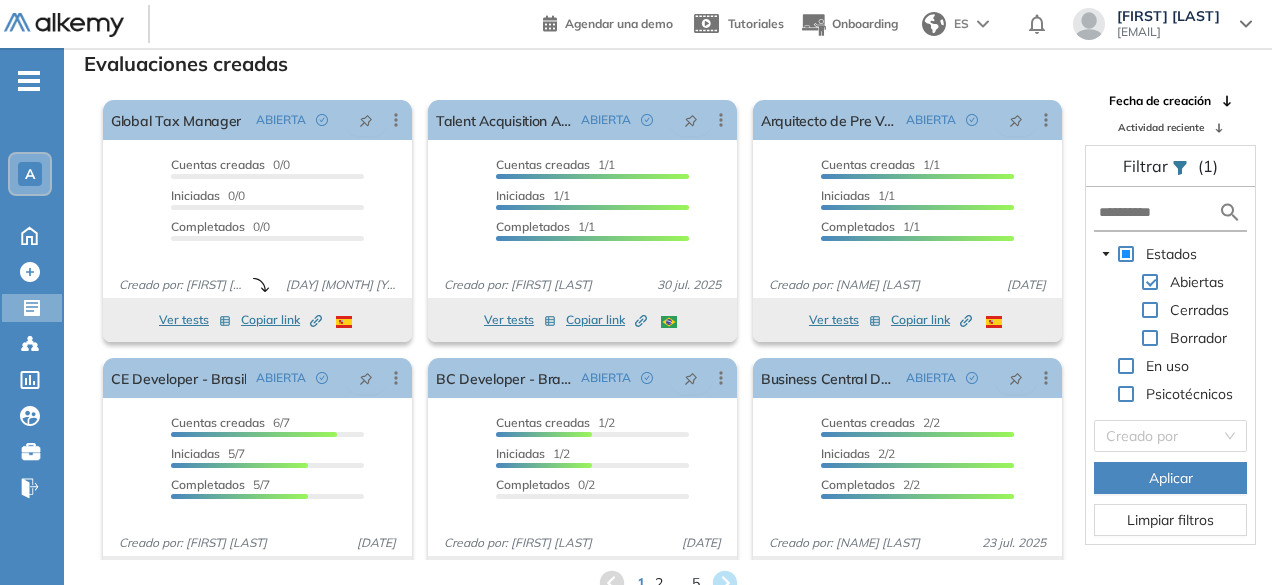 scroll, scrollTop: 48, scrollLeft: 0, axis: vertical 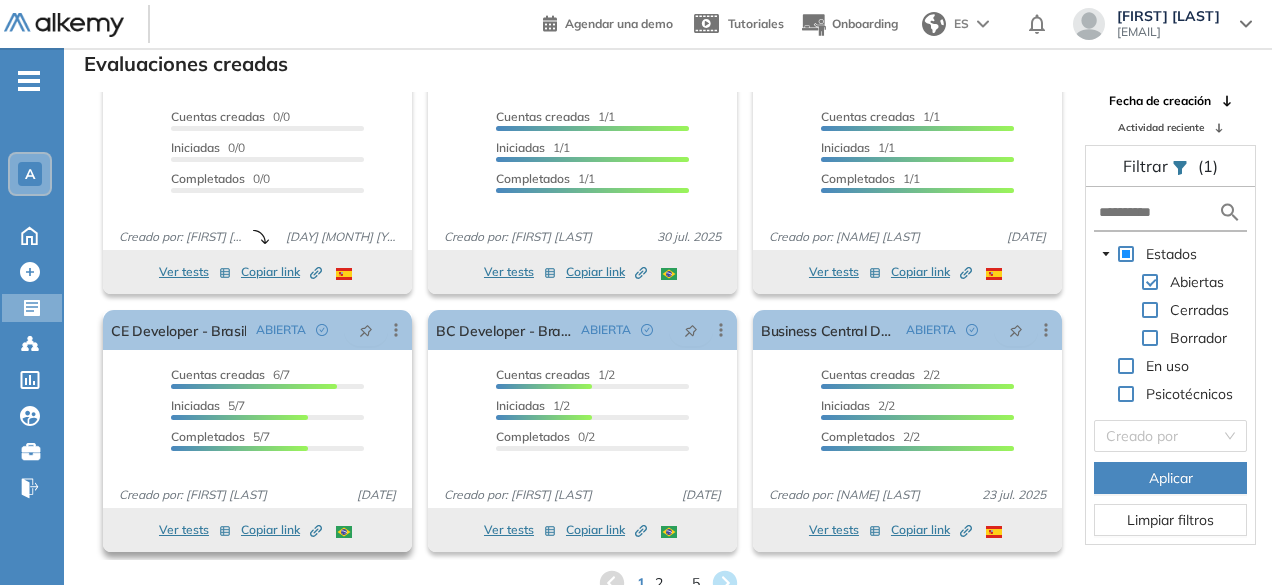 click on "Copiar link Created by potrace 1.16, written by Peter Selinger 2001-2019" at bounding box center (281, 530) 